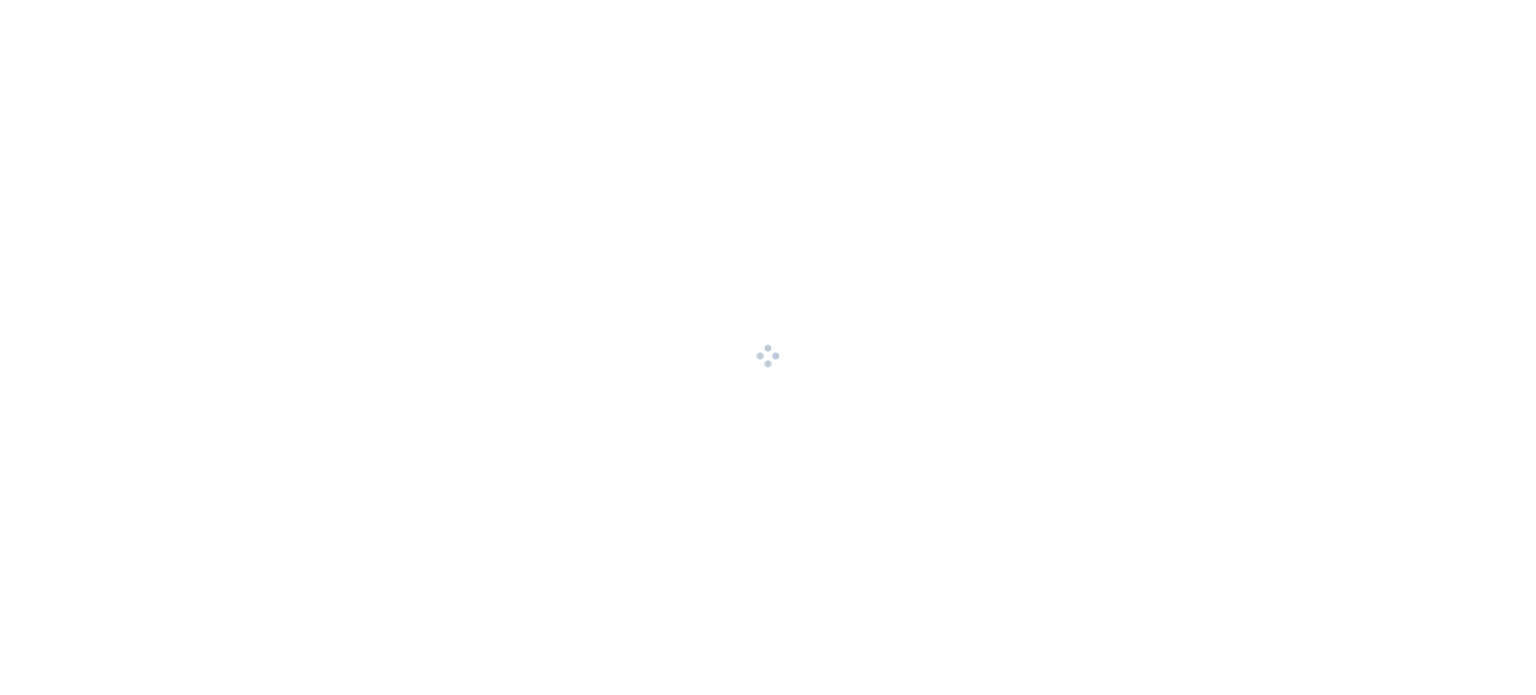 scroll, scrollTop: 0, scrollLeft: 0, axis: both 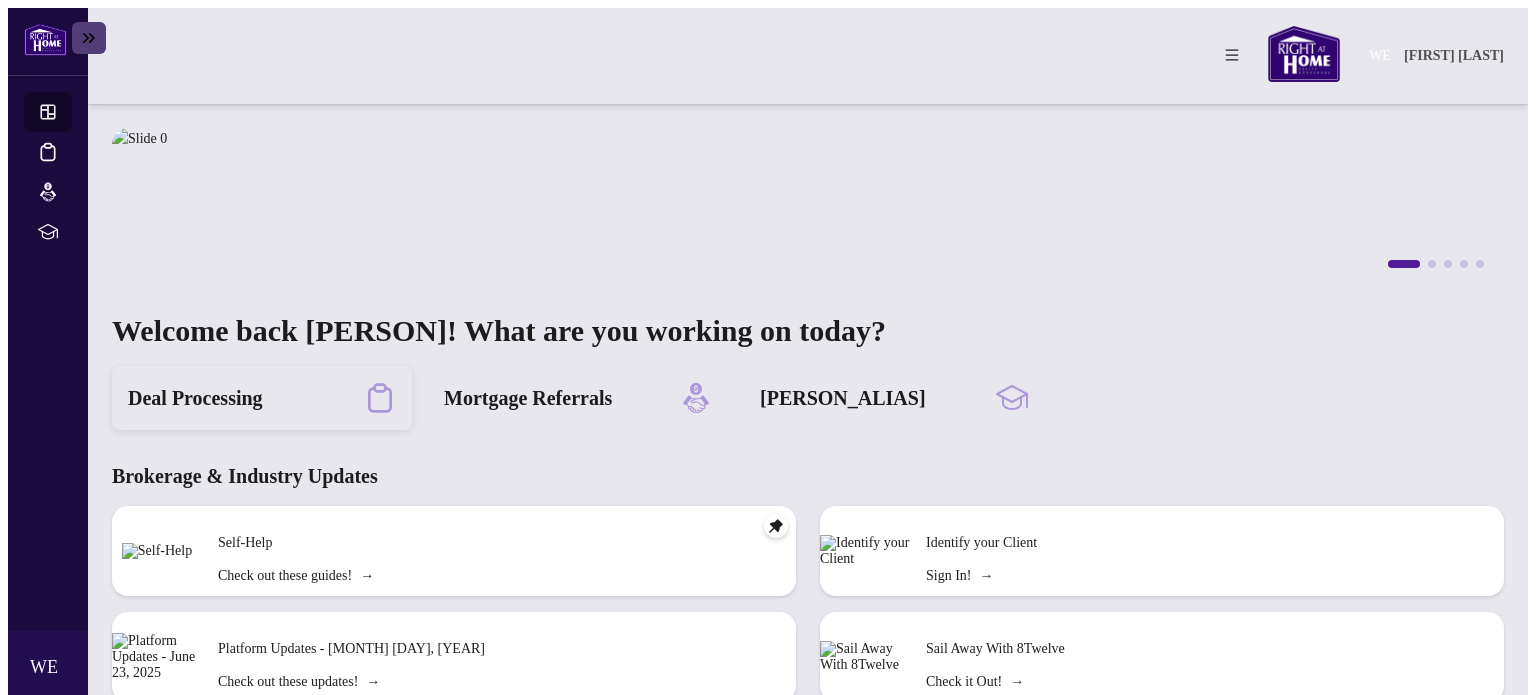 click on "Deal Processing" at bounding box center (195, 398) 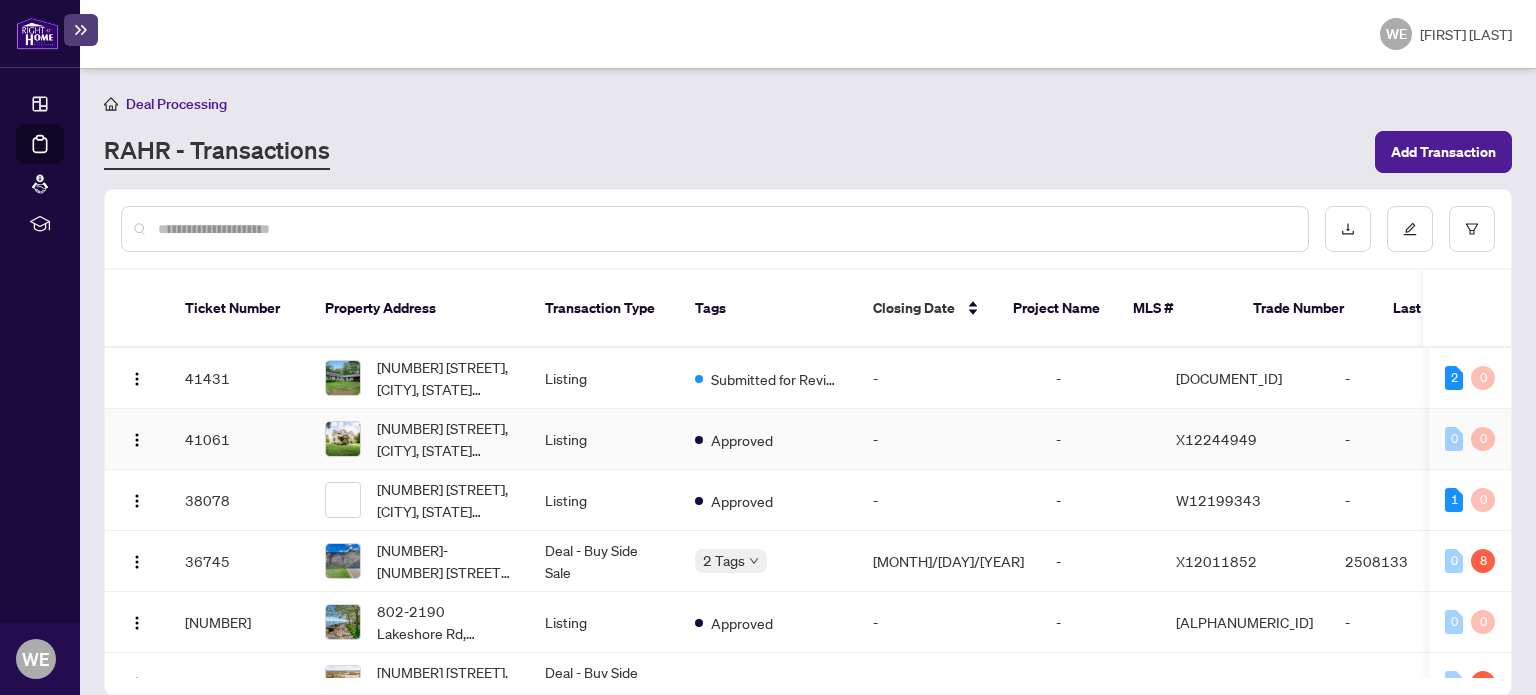 scroll, scrollTop: 100, scrollLeft: 0, axis: vertical 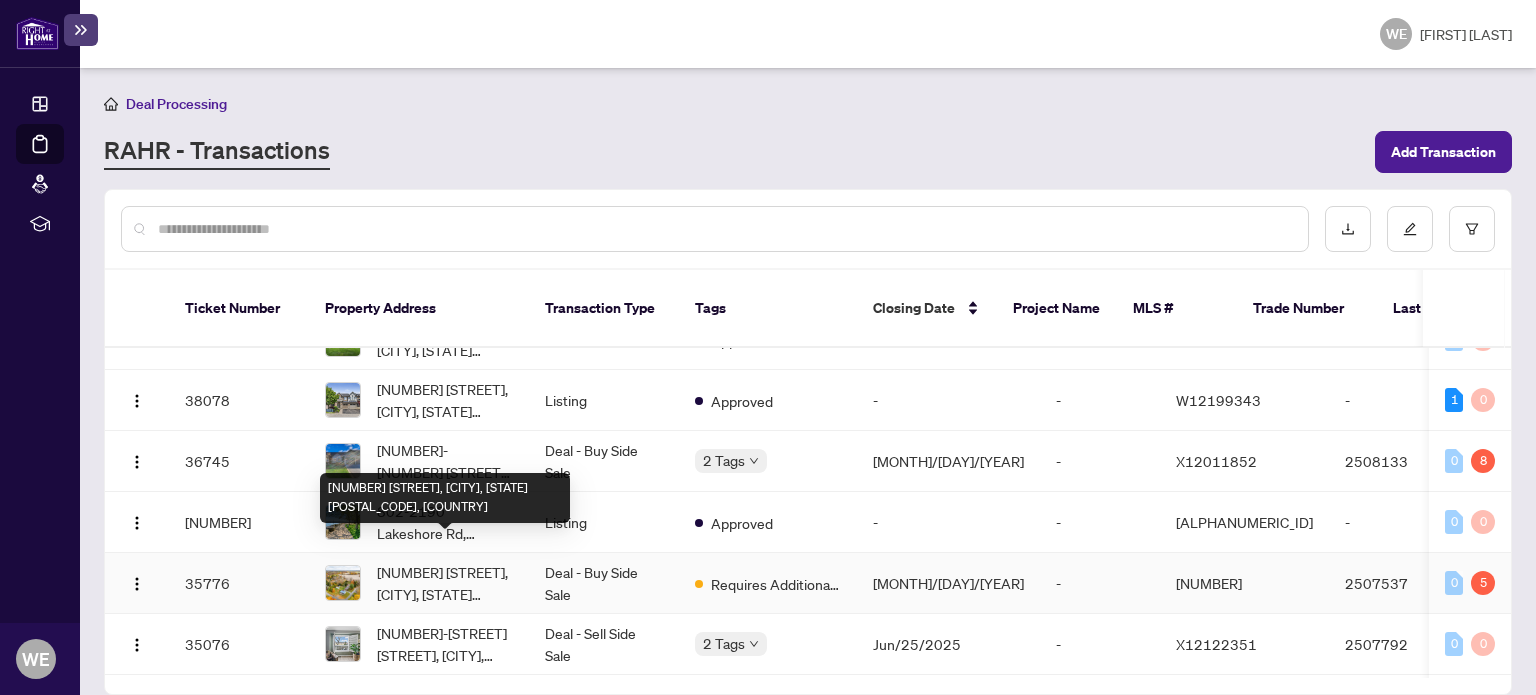 click on "[NUMBER] [STREET], [CITY], [STATE] [POSTAL_CODE], [COUNTRY]" at bounding box center [445, 583] 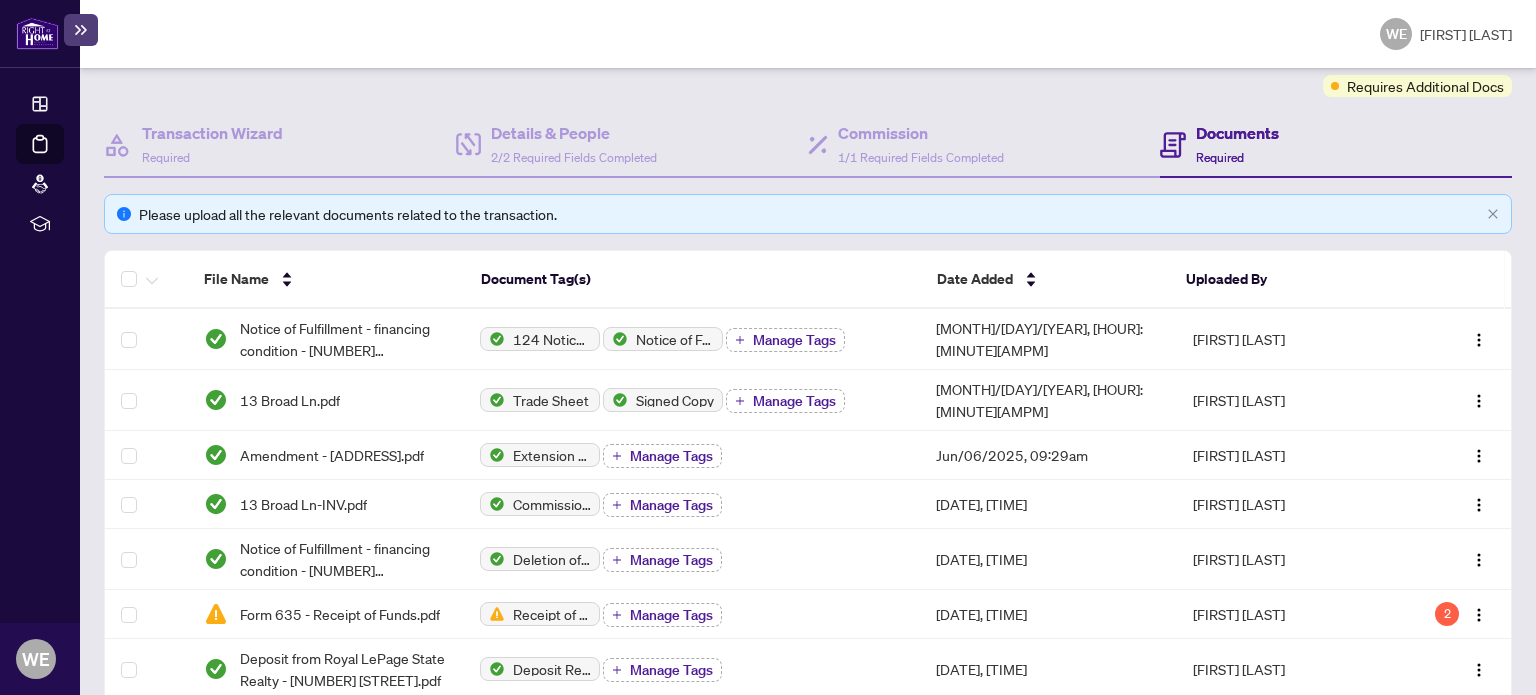 scroll, scrollTop: 200, scrollLeft: 0, axis: vertical 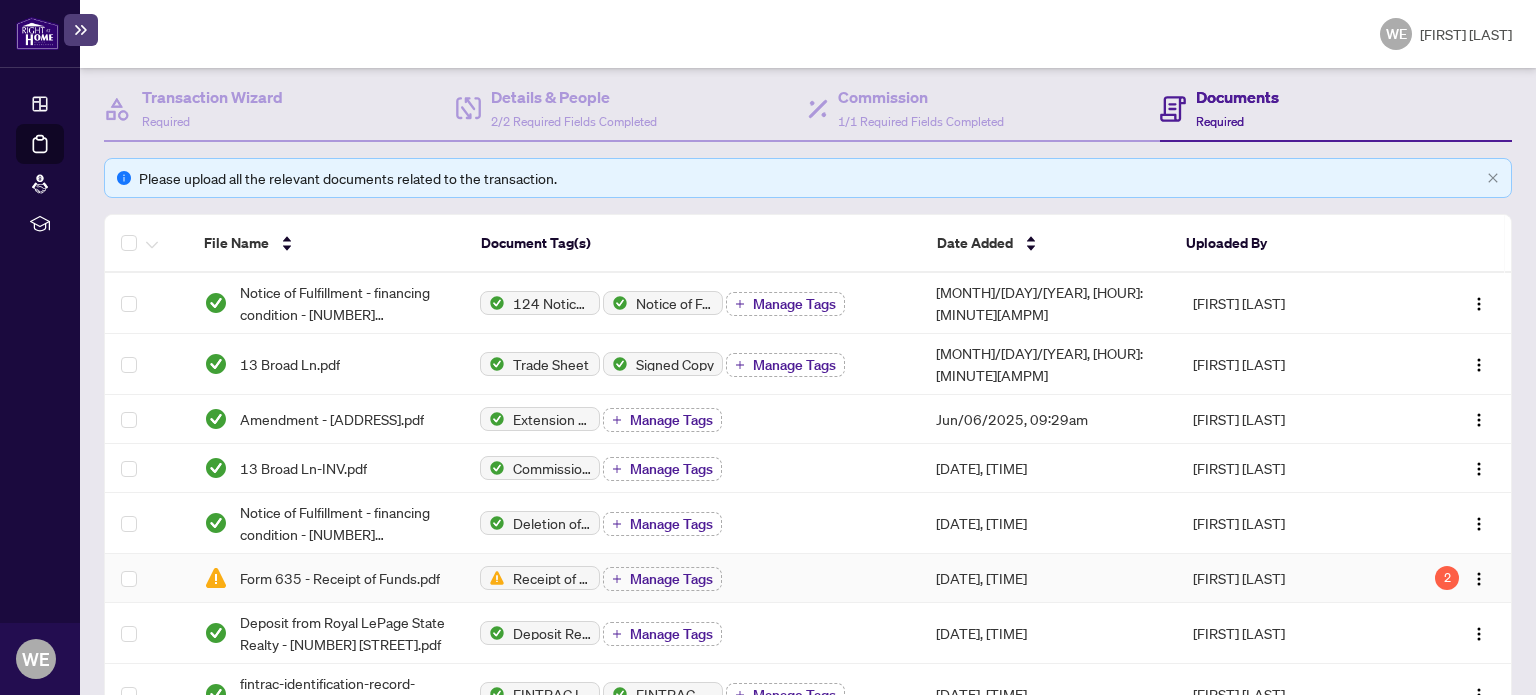 click on "[FIRST] [LAST]" at bounding box center [1280, 578] 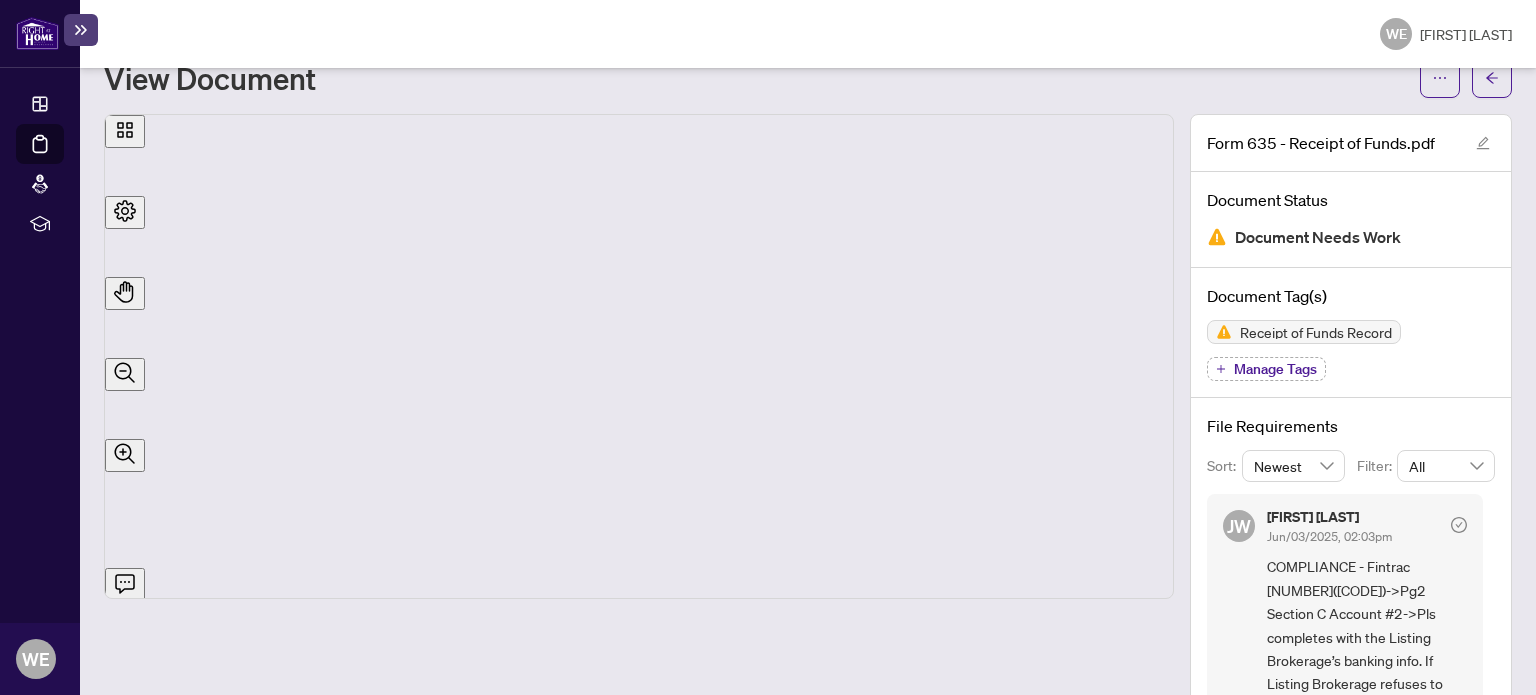 scroll, scrollTop: 100, scrollLeft: 0, axis: vertical 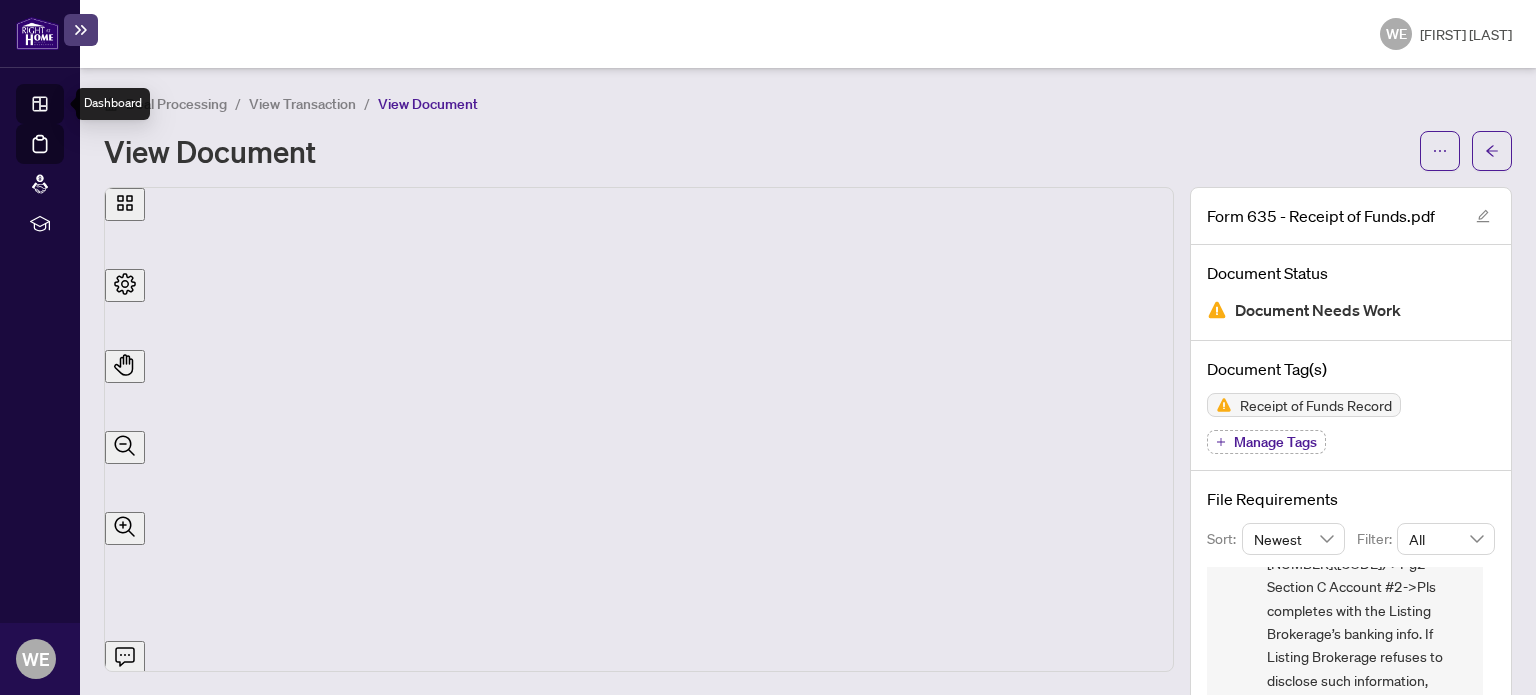 click on "Dashboard" at bounding box center [62, 107] 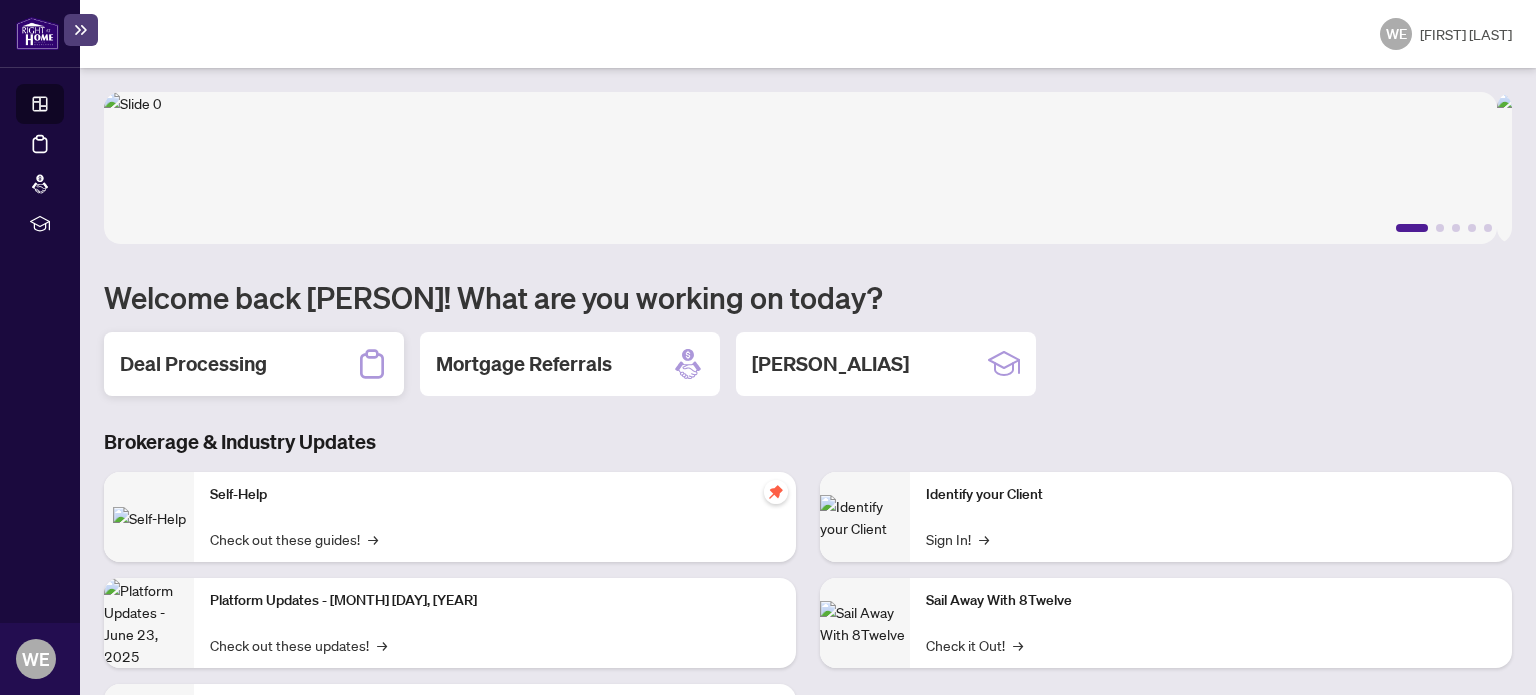 click on "Deal Processing" at bounding box center [193, 364] 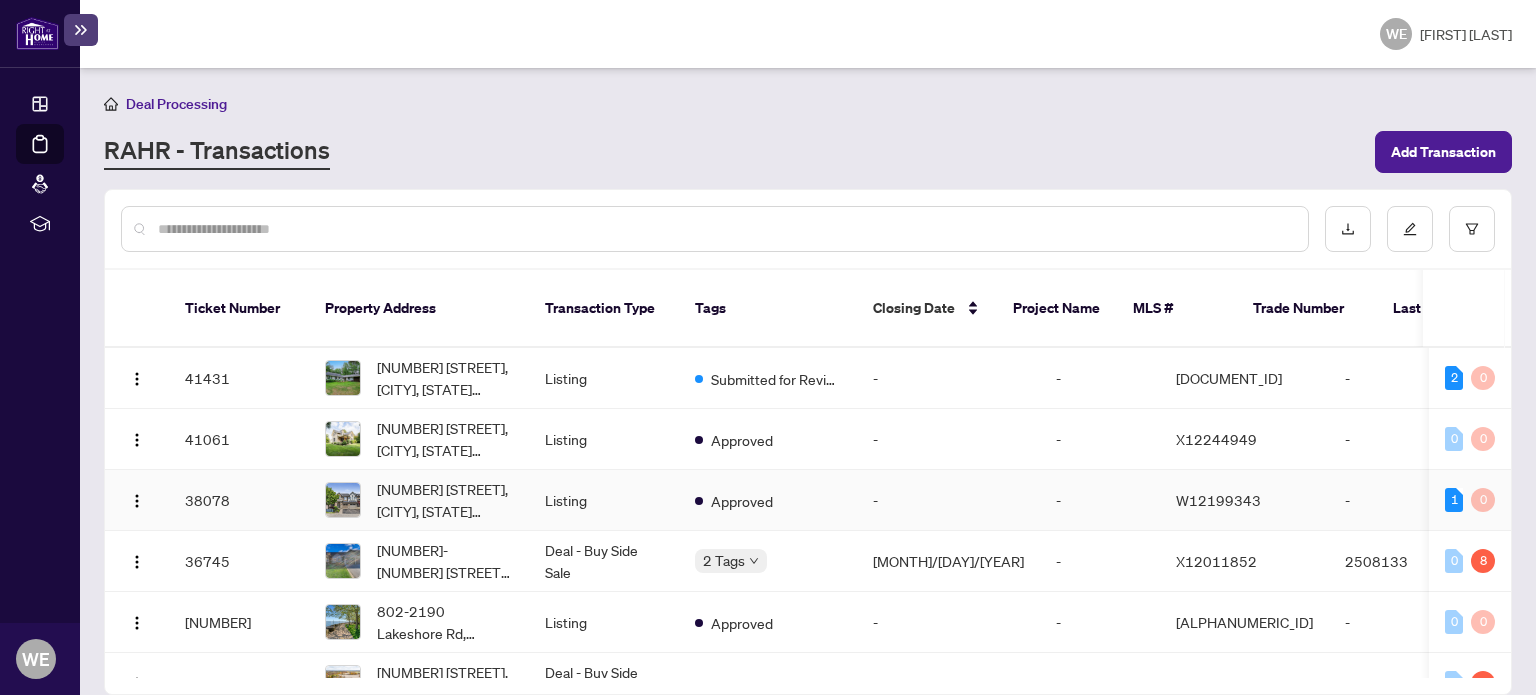 scroll, scrollTop: 100, scrollLeft: 0, axis: vertical 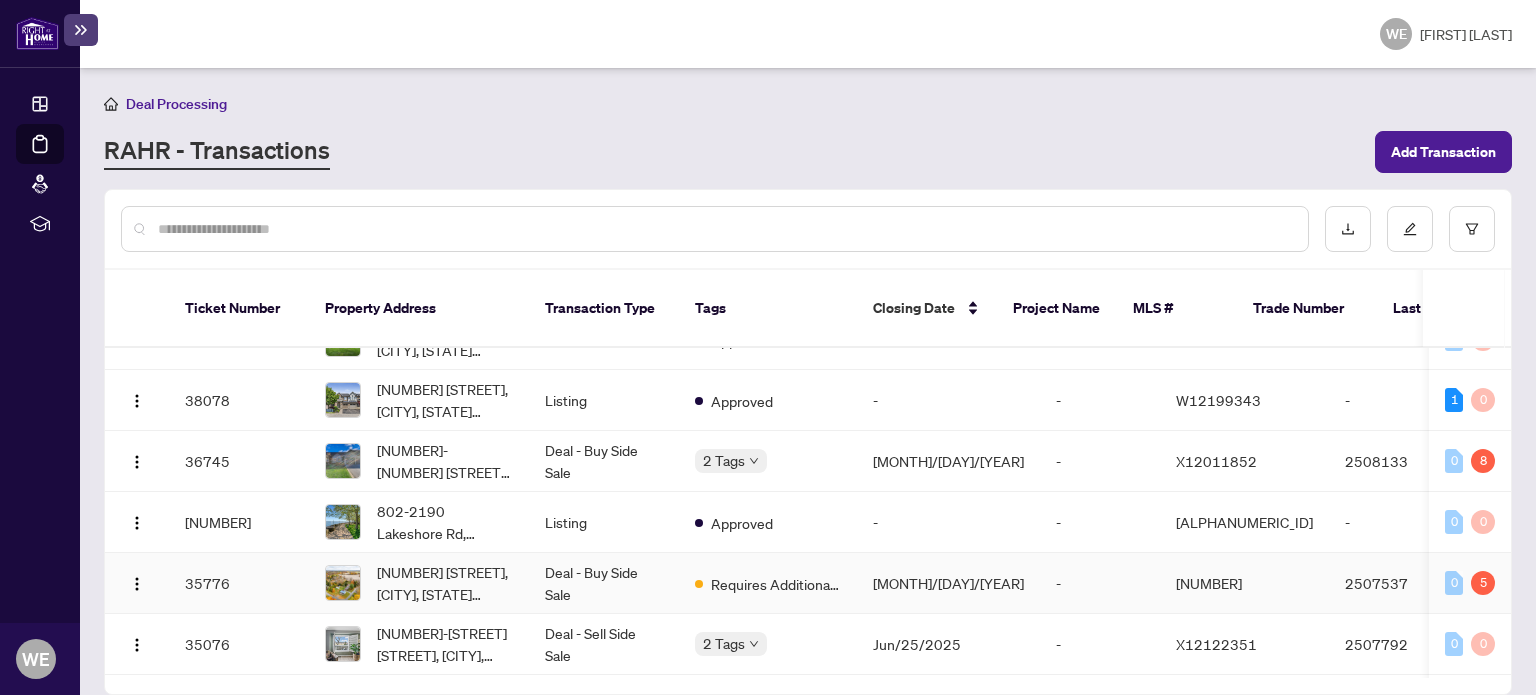 click on "[NUMBER] [STREET], [CITY], [STATE] [POSTAL_CODE], [COUNTRY]" at bounding box center (445, 583) 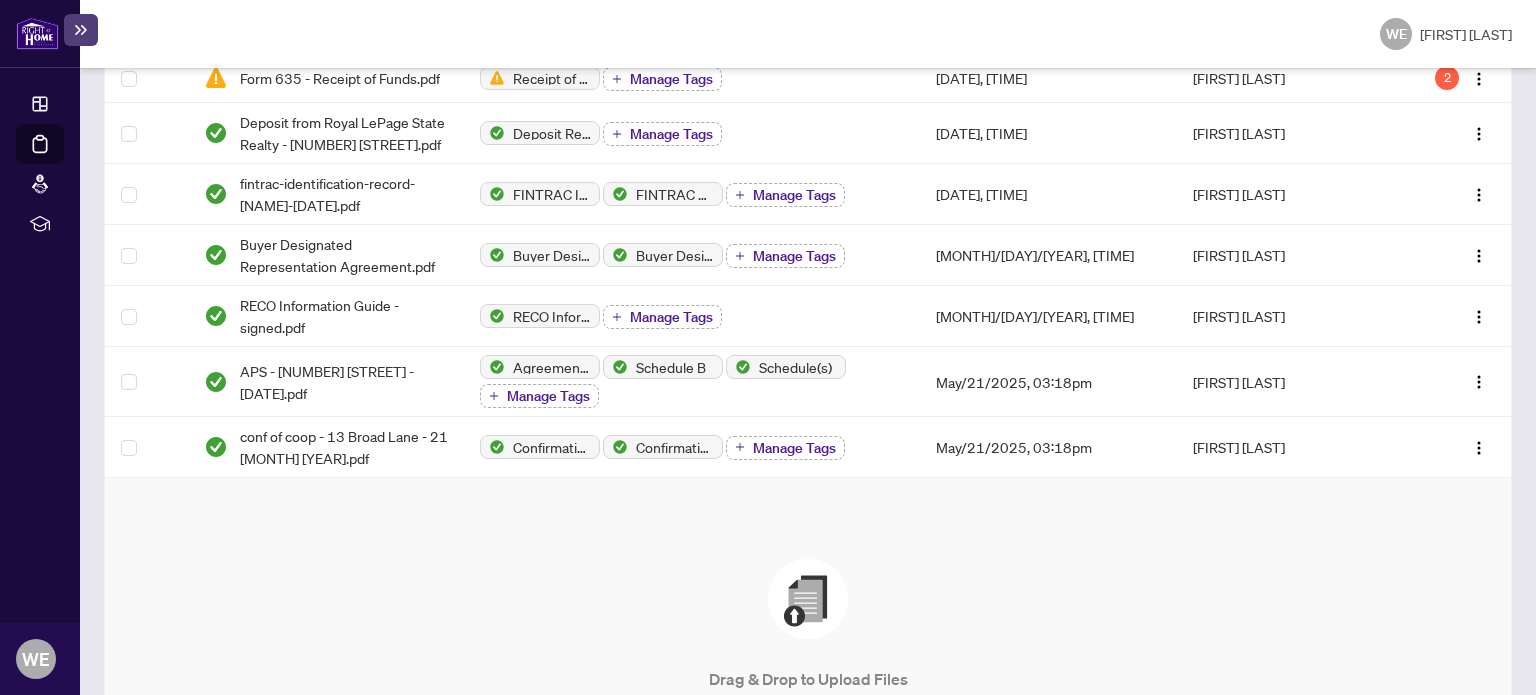 scroll, scrollTop: 800, scrollLeft: 0, axis: vertical 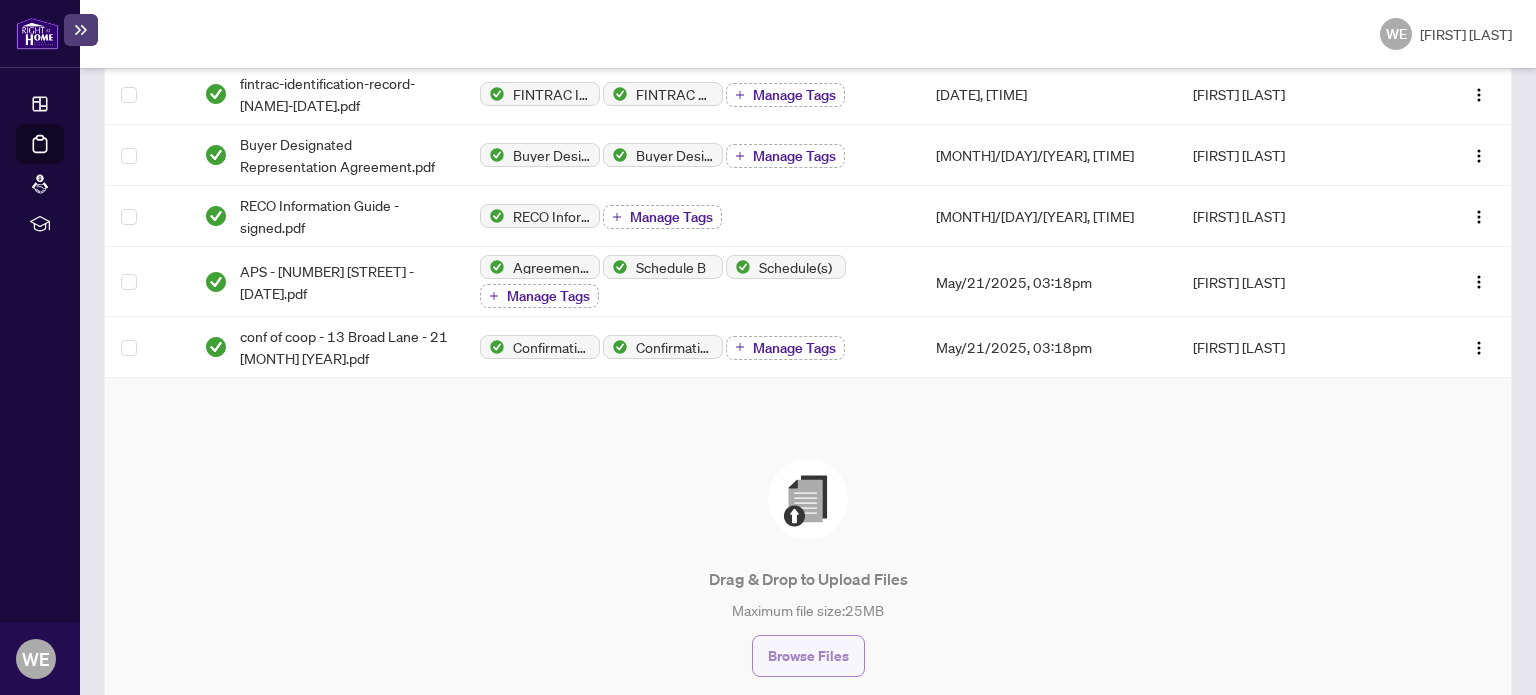 click on "Browse Files" at bounding box center (808, 656) 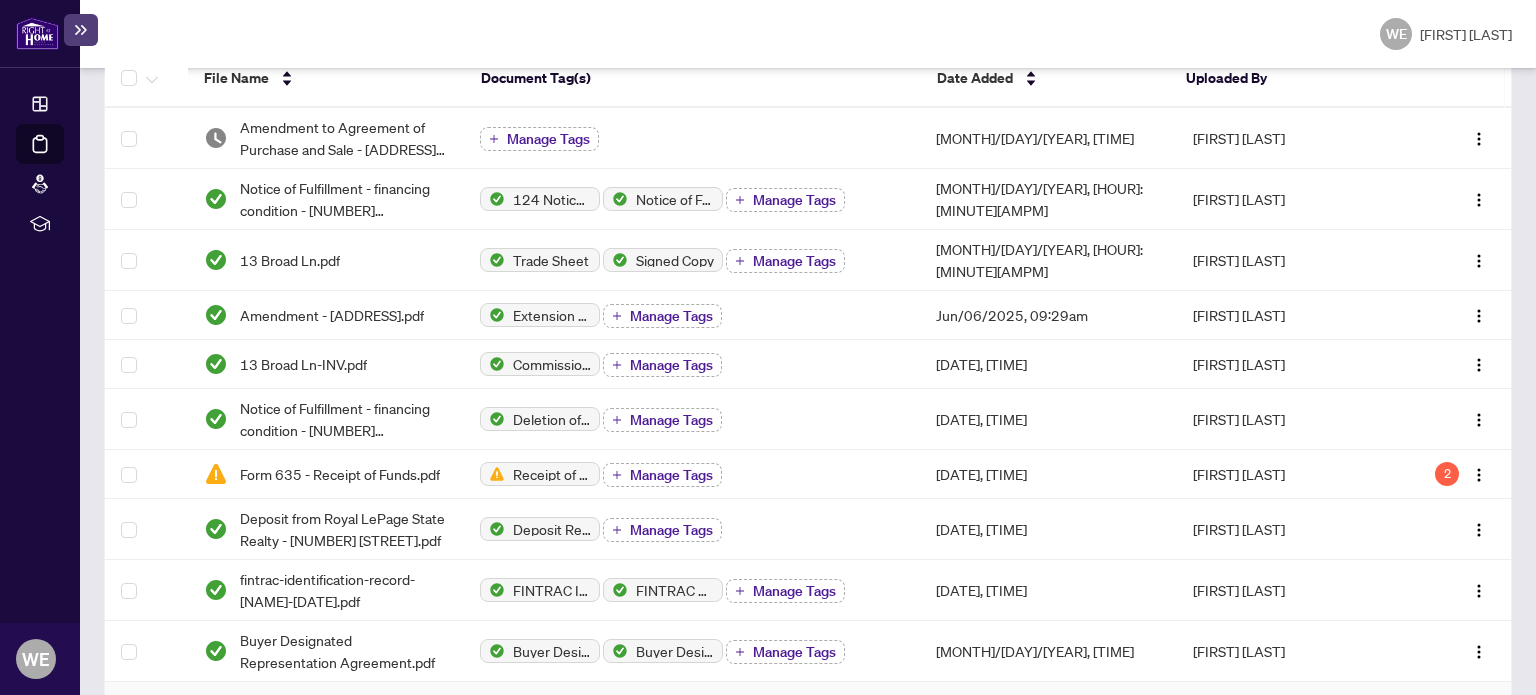 scroll, scrollTop: 100, scrollLeft: 0, axis: vertical 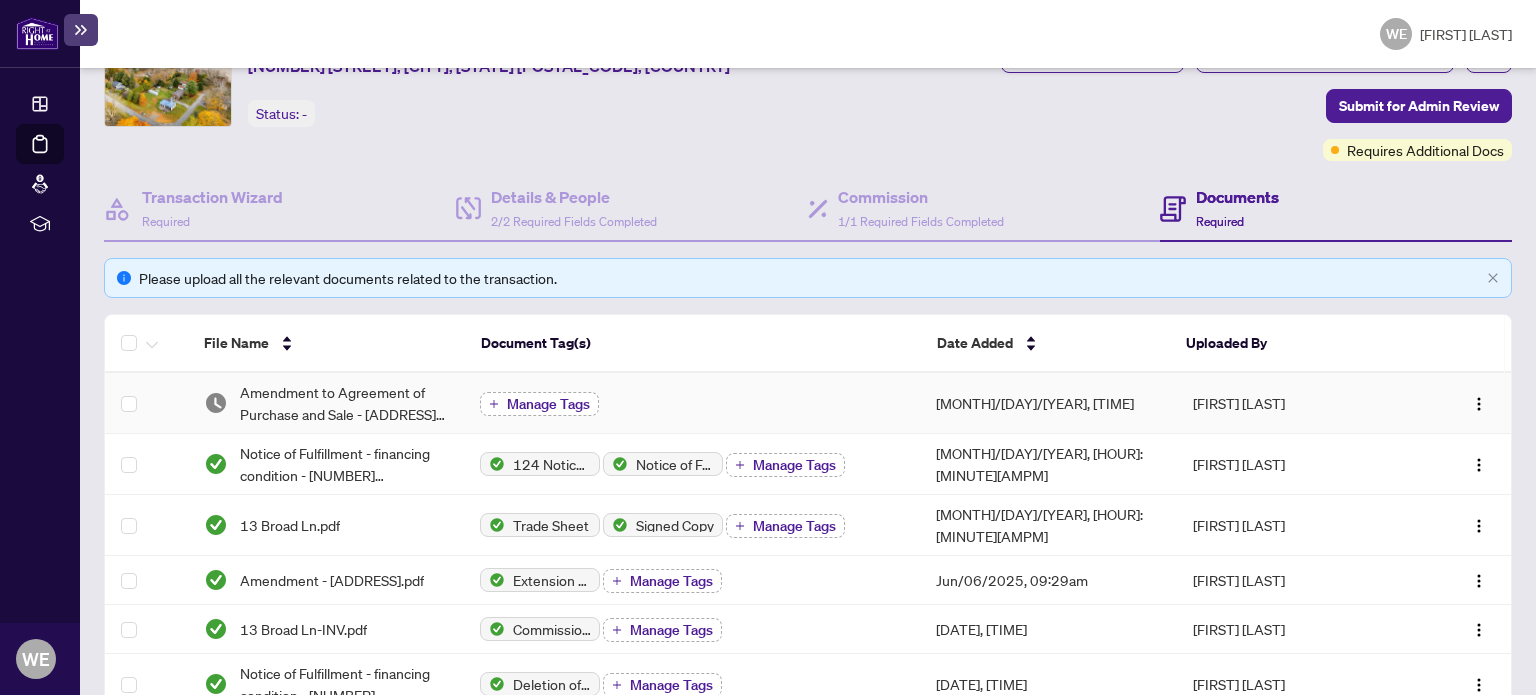 click on "Manage Tags" at bounding box center (548, 404) 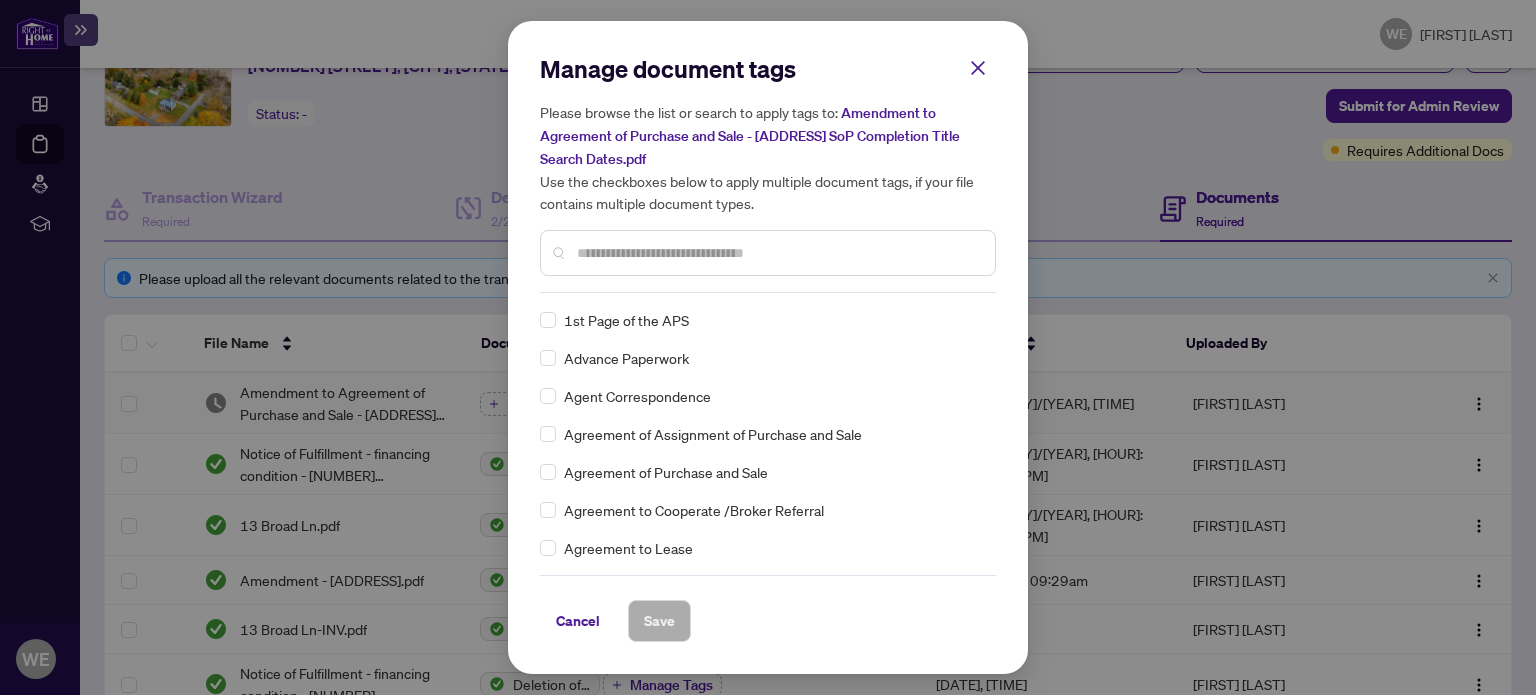click at bounding box center [778, 253] 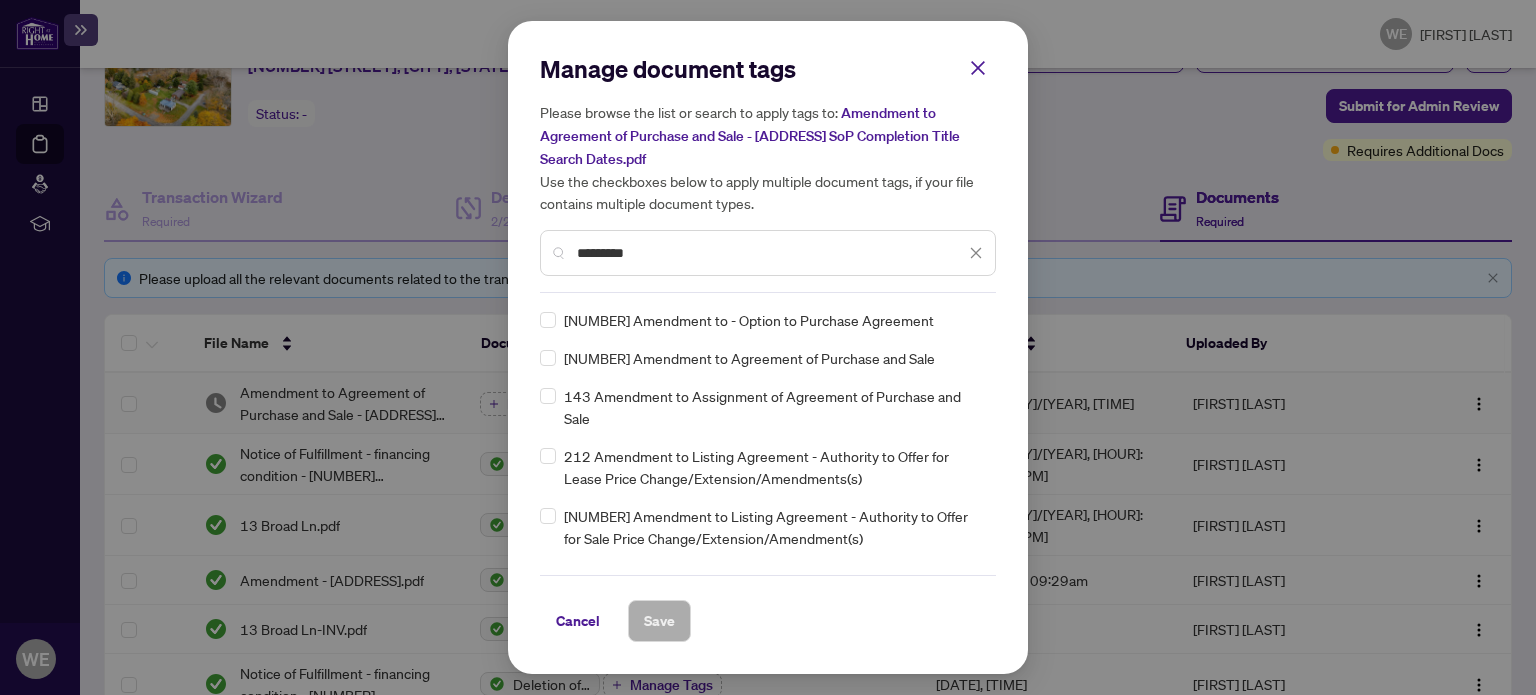 type on "*********" 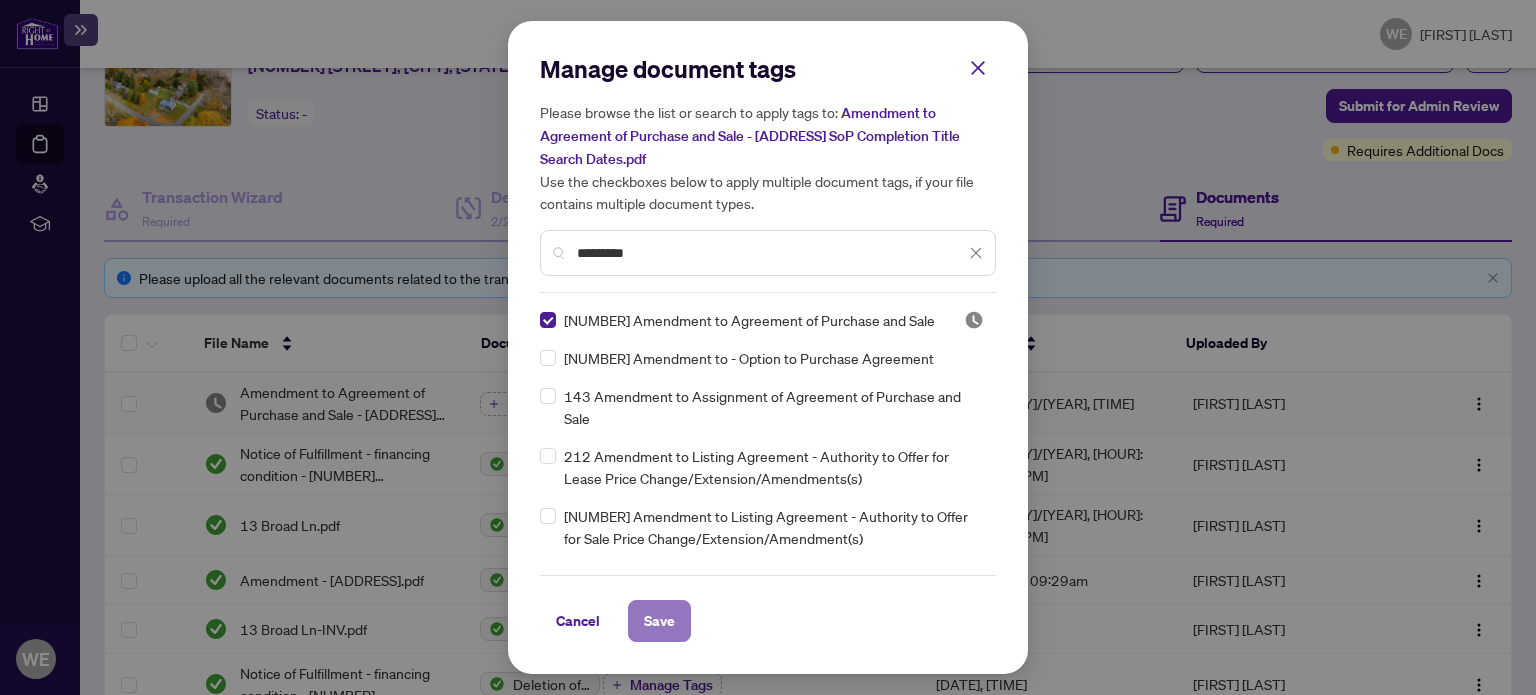click on "Save" at bounding box center [659, 621] 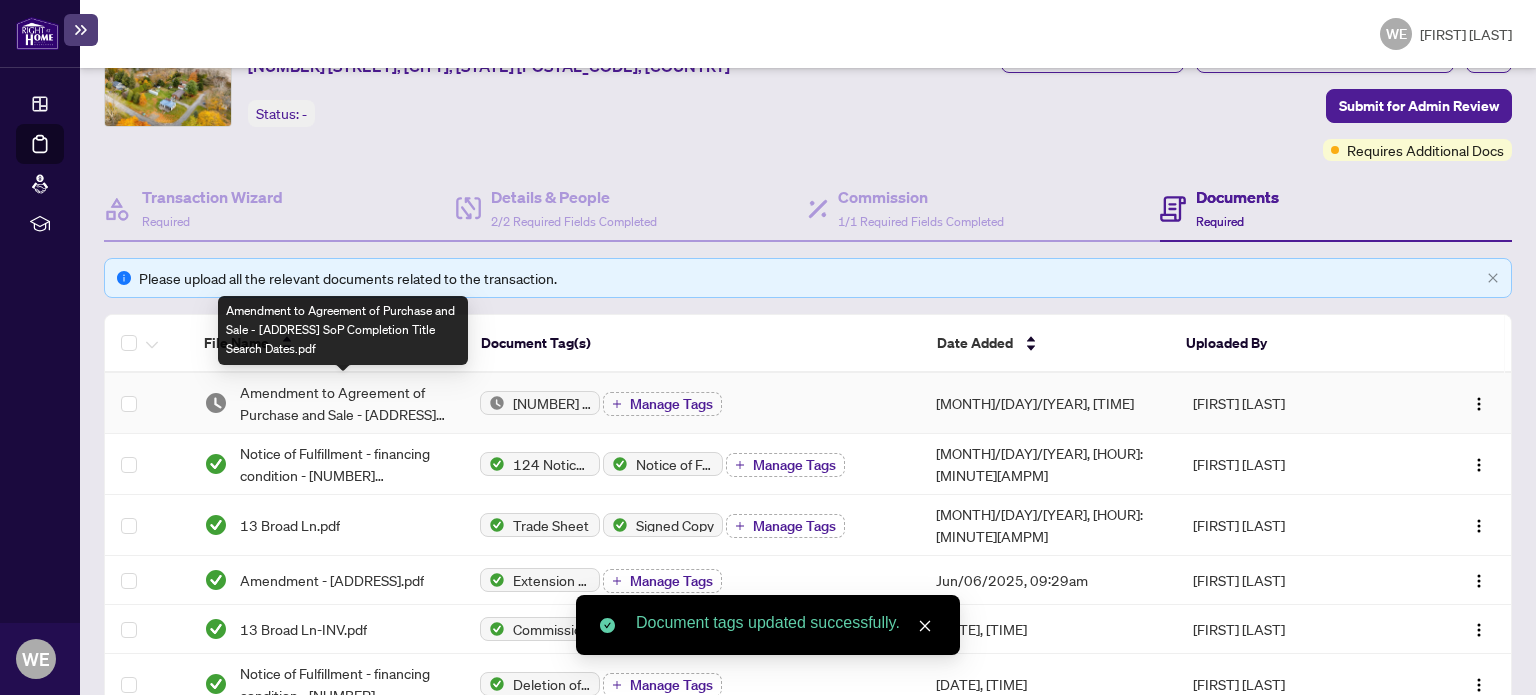 click on "Amendment to Agreement of Purchase and Sale - [ADDRESS] SoP  Completion  Title Search Dates.pdf" at bounding box center [344, 403] 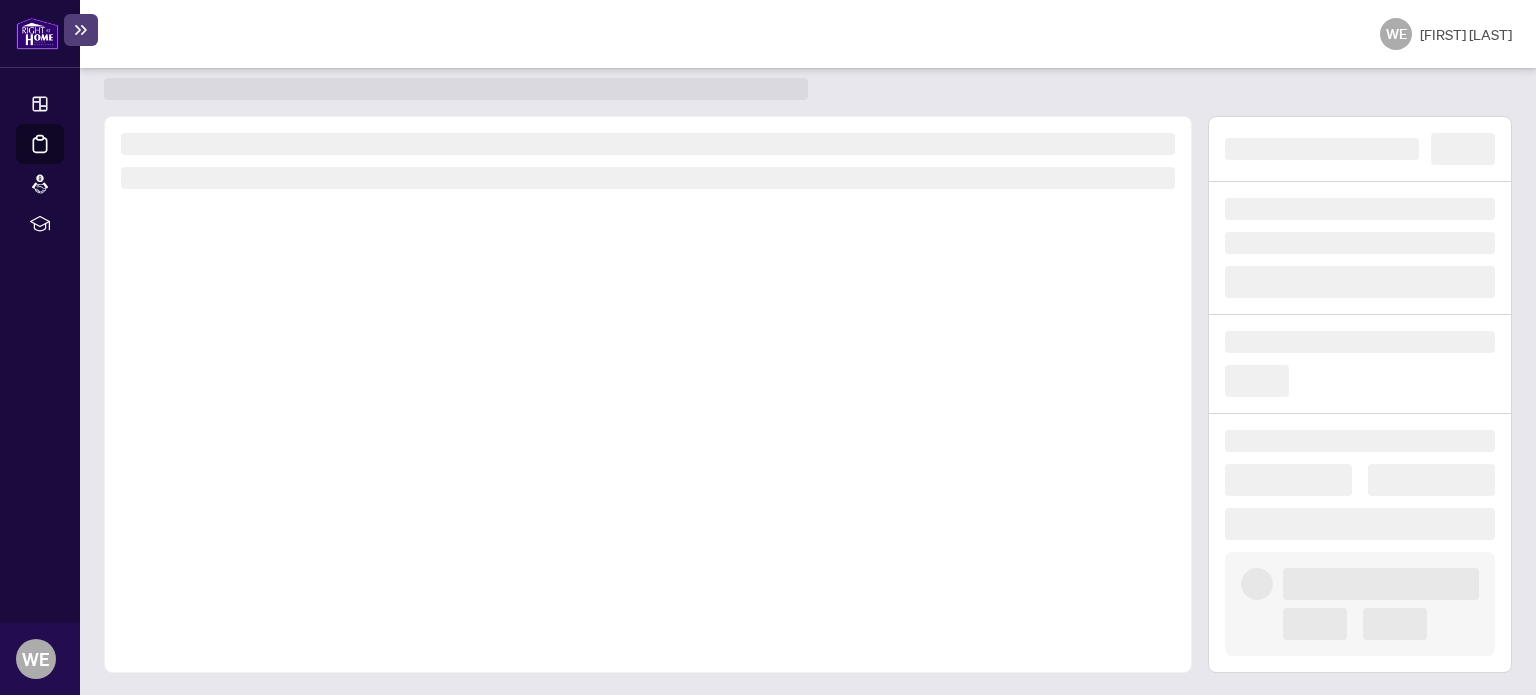 scroll, scrollTop: 0, scrollLeft: 0, axis: both 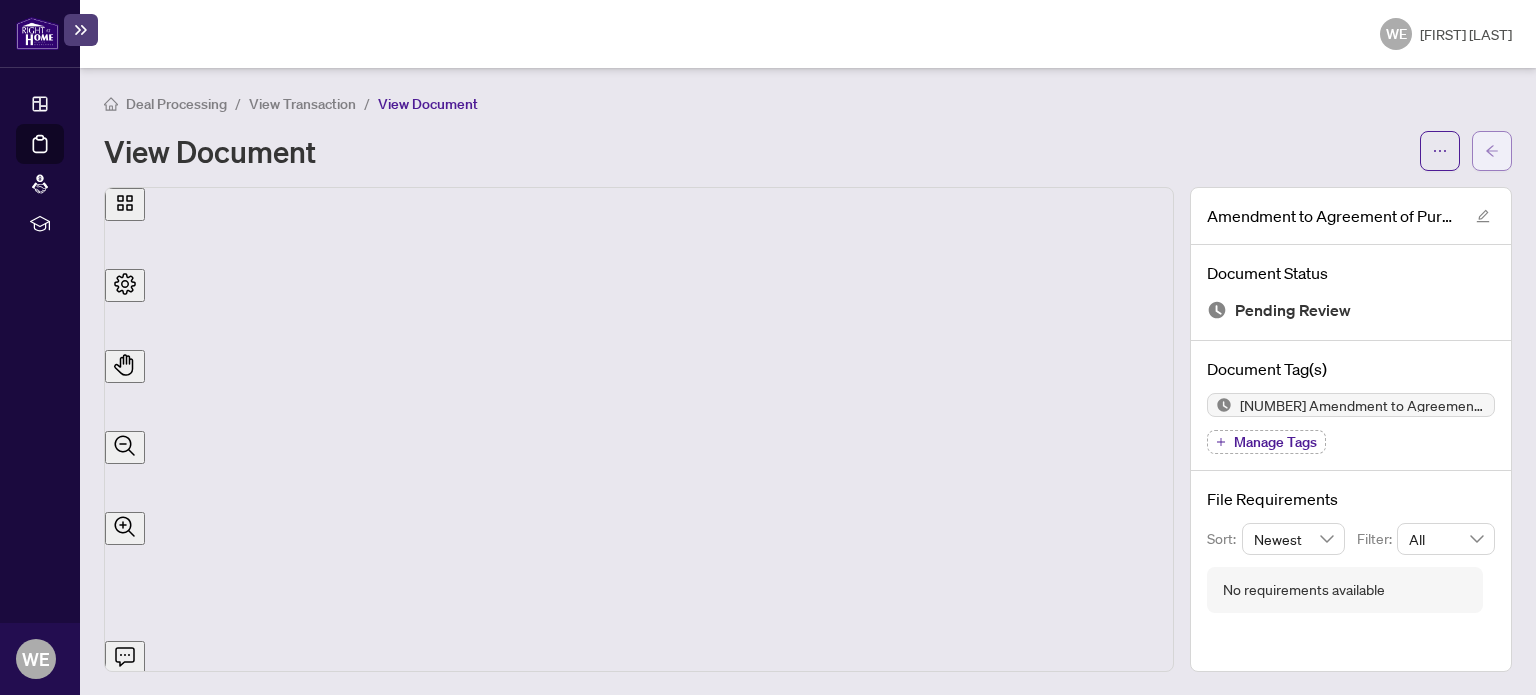 click at bounding box center (1492, 150) 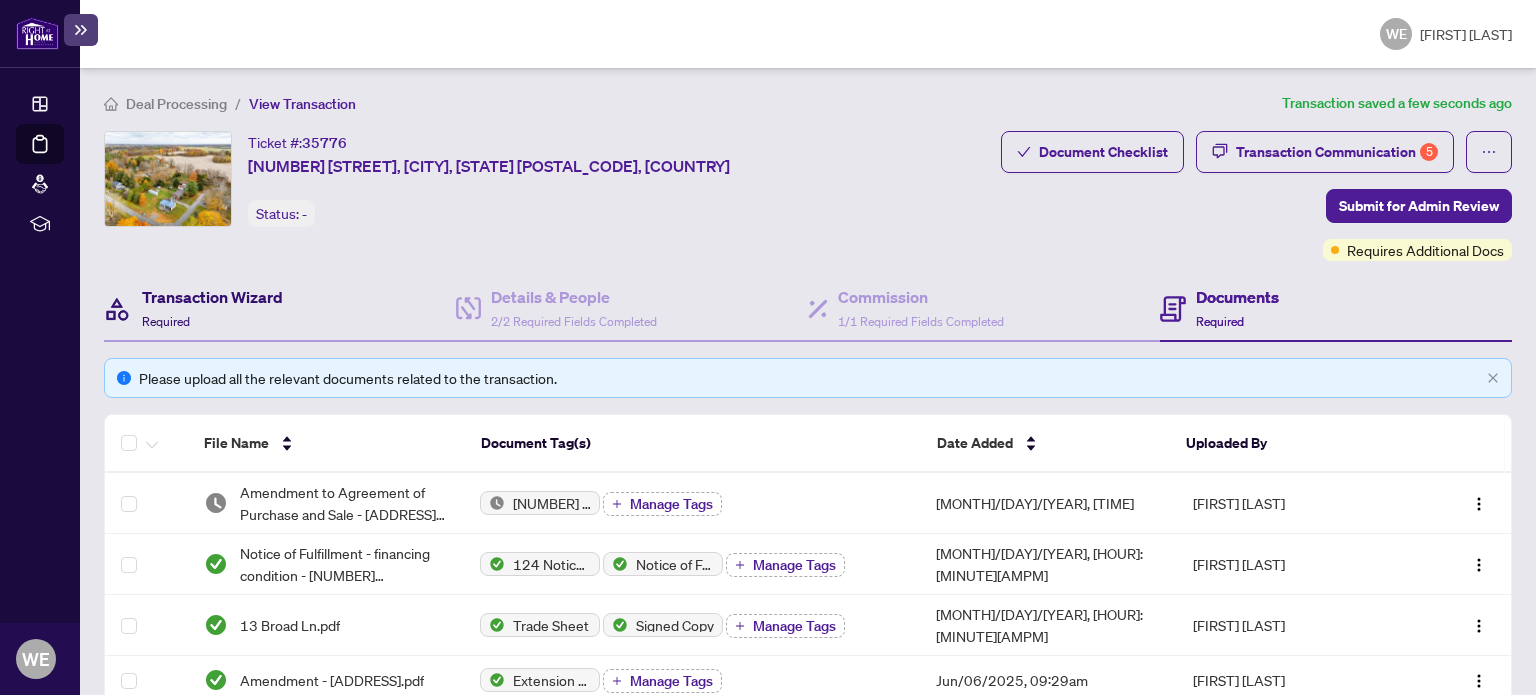 click on "Transaction Wizard" at bounding box center (212, 297) 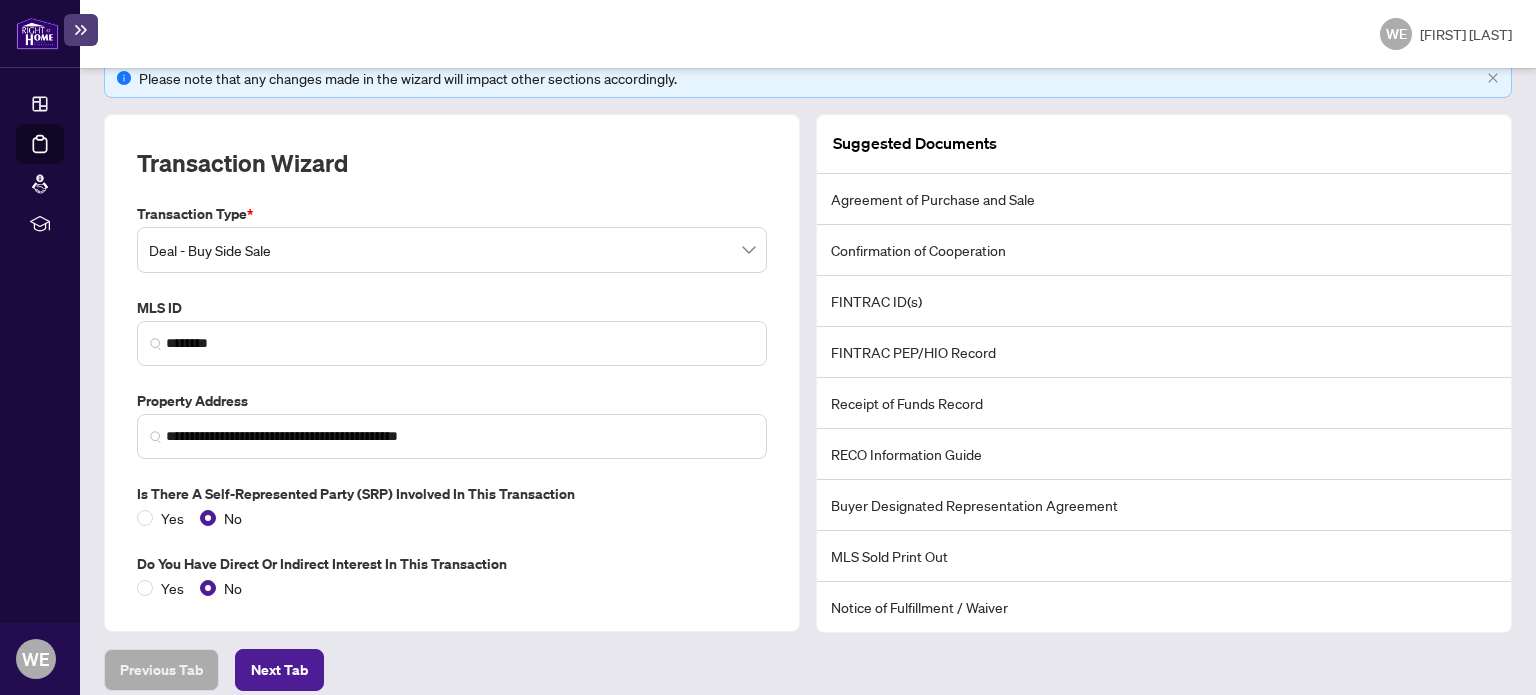scroll, scrollTop: 313, scrollLeft: 0, axis: vertical 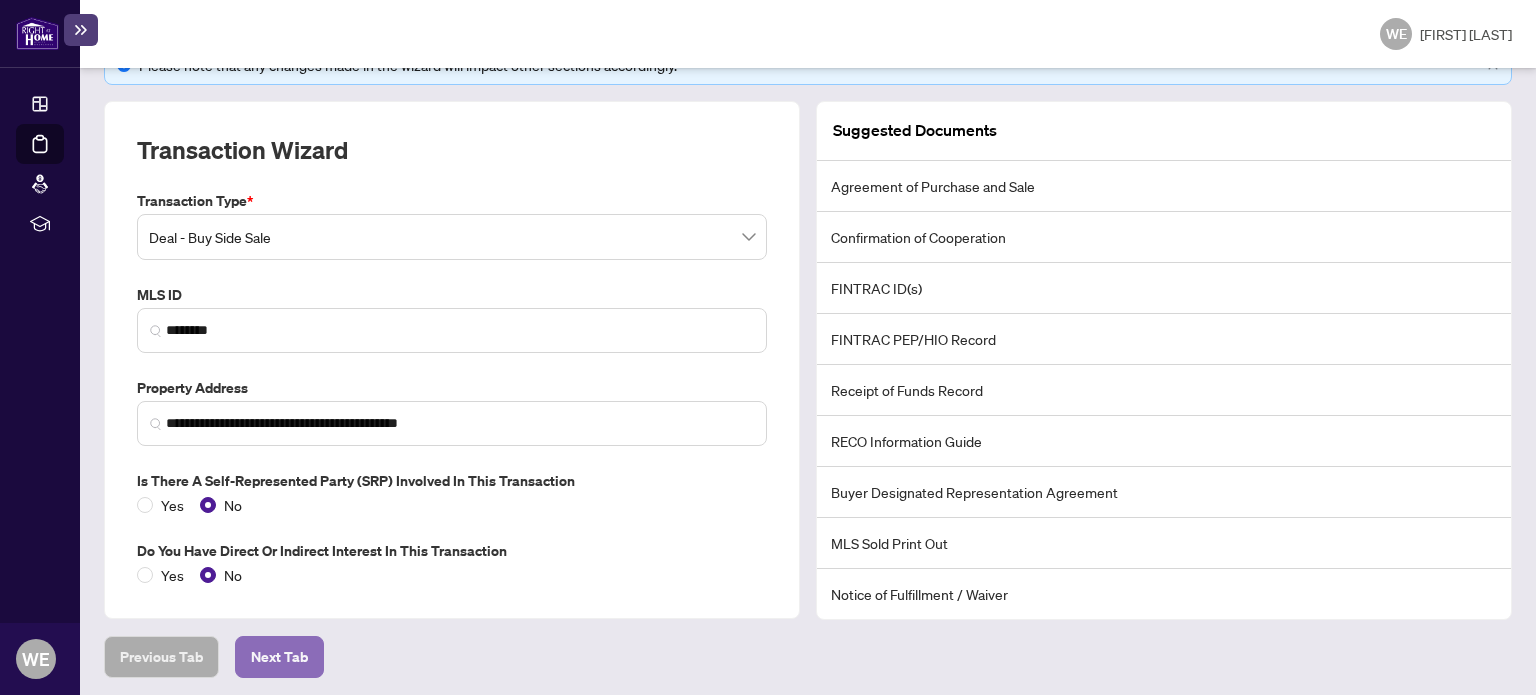 click on "Next Tab" at bounding box center [161, 657] 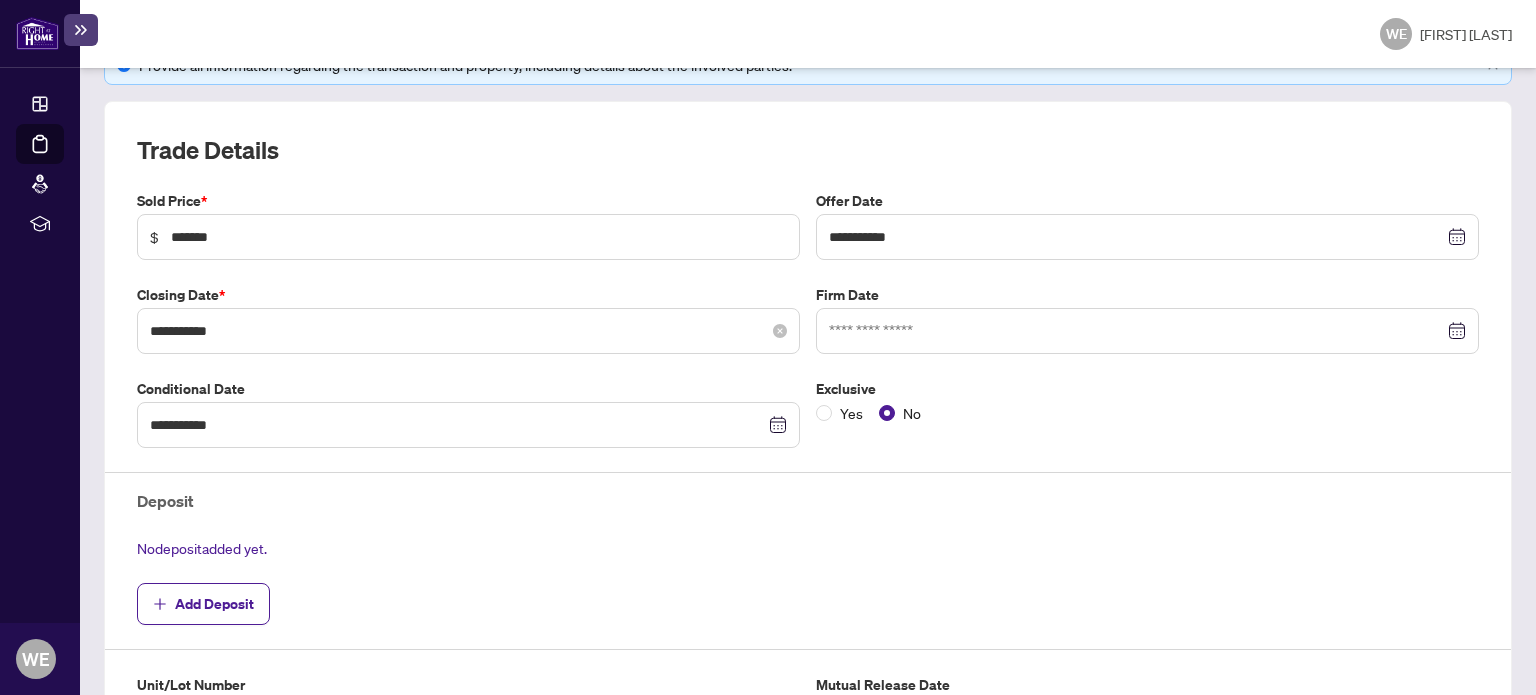 click on "**********" at bounding box center (1147, 237) 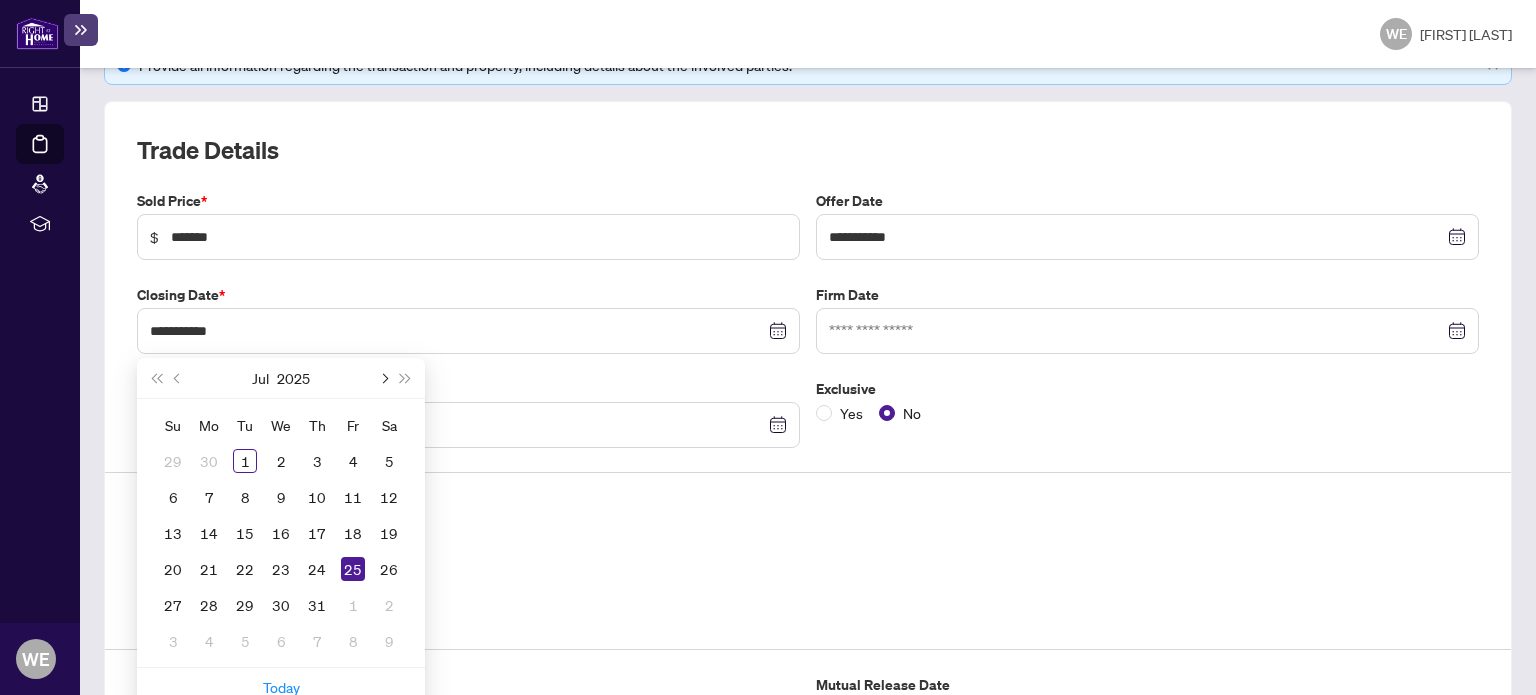 click at bounding box center (383, 378) 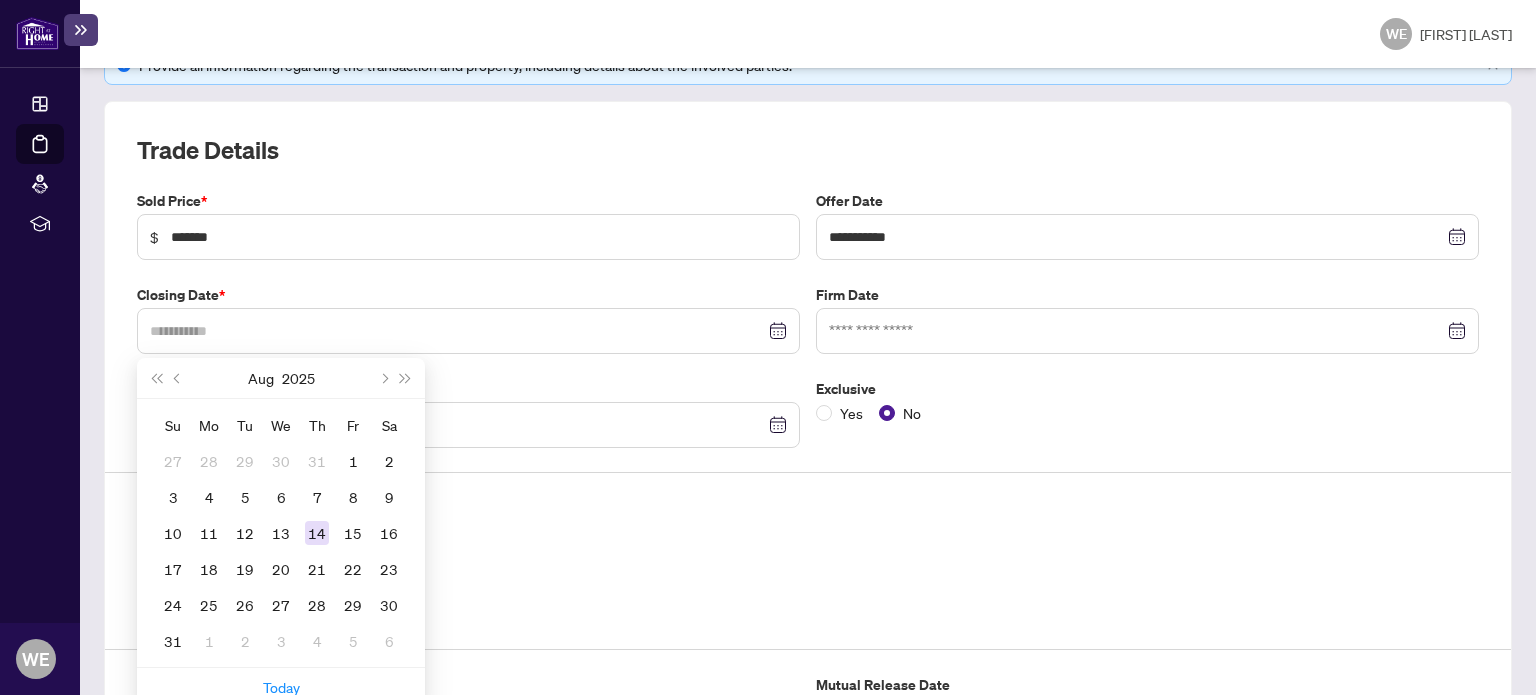 click on "14" at bounding box center (317, 533) 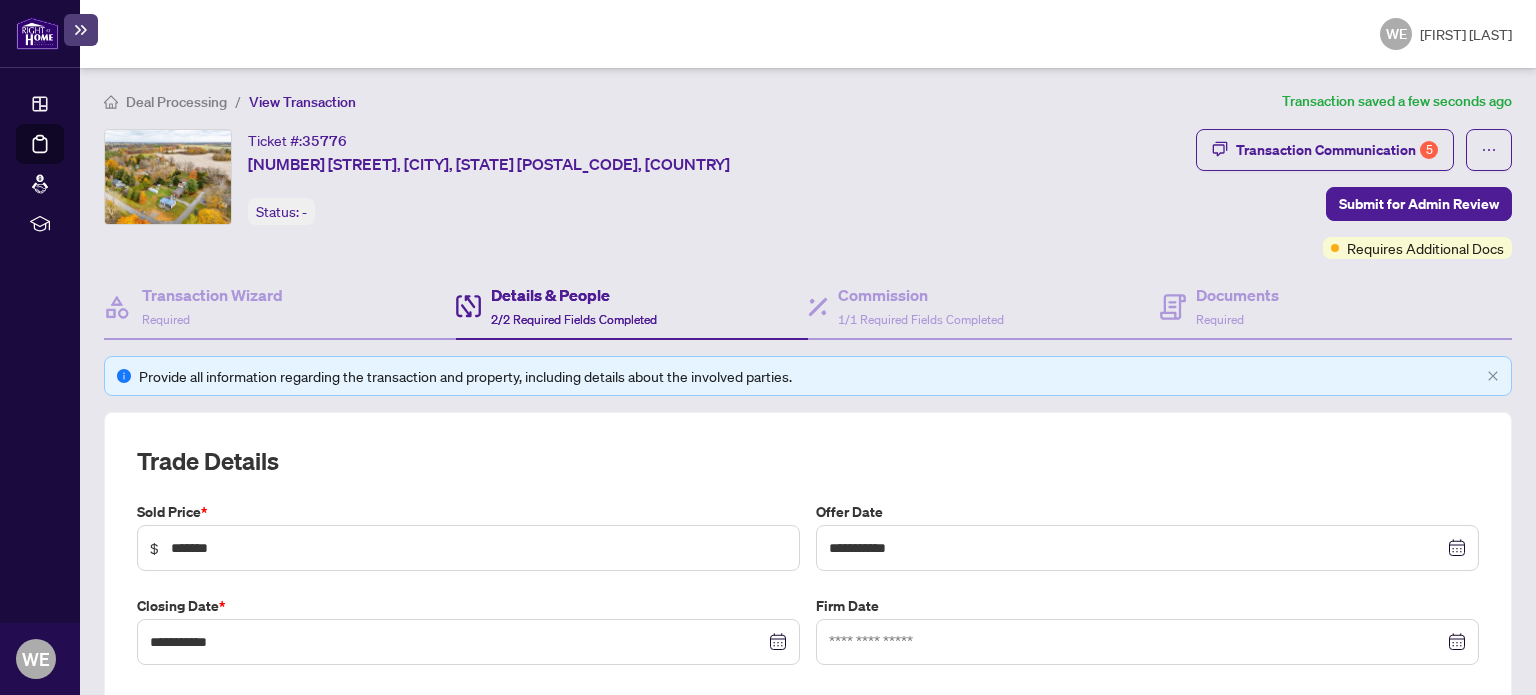 scroll, scrollTop: 0, scrollLeft: 0, axis: both 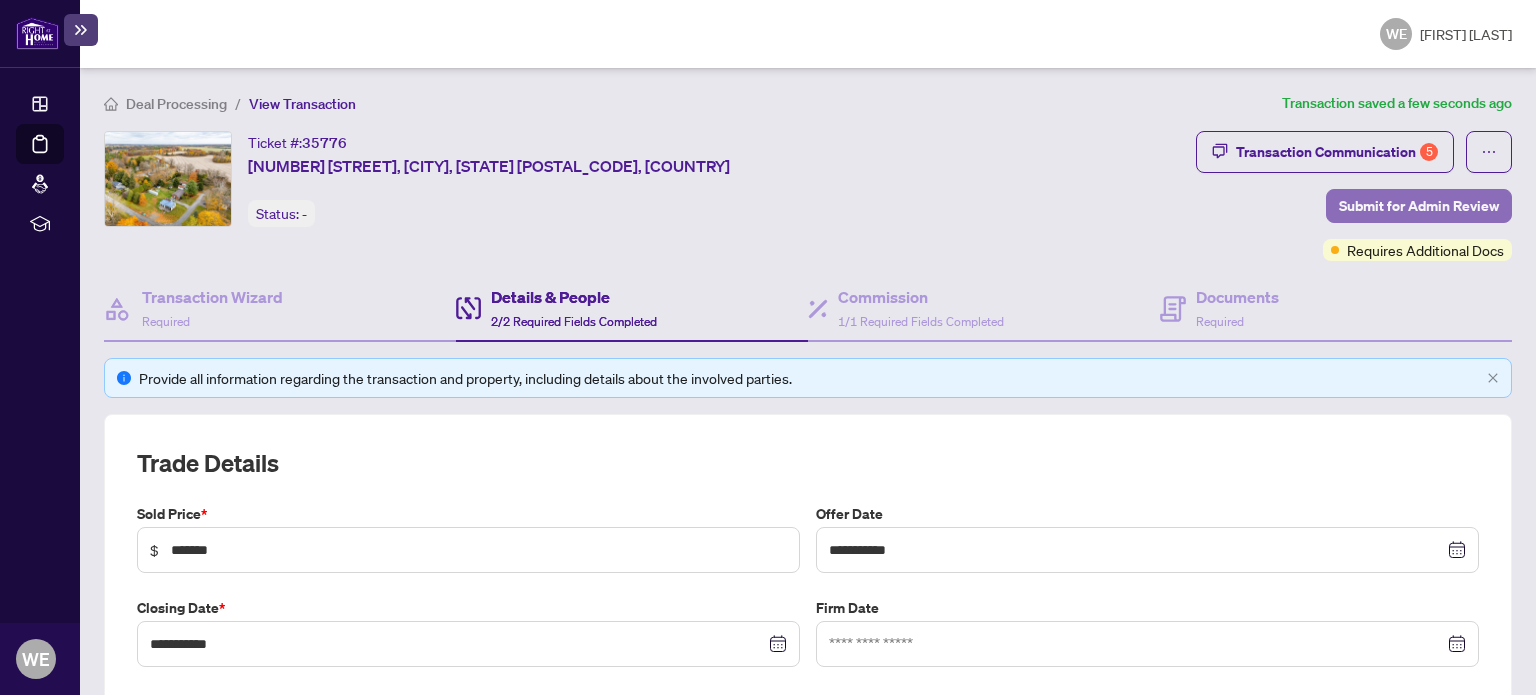 click on "Submit for Admin Review" at bounding box center (1419, 206) 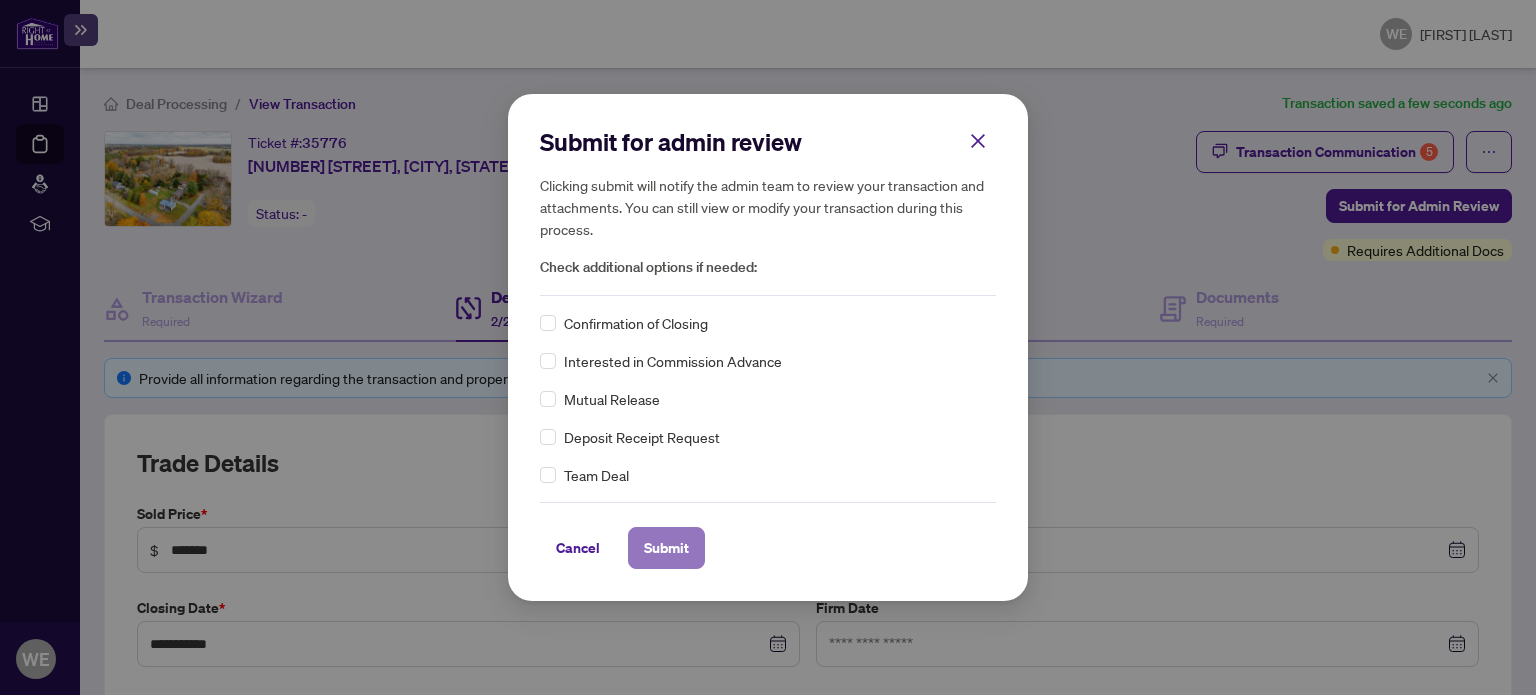 click on "Submit" at bounding box center (666, 548) 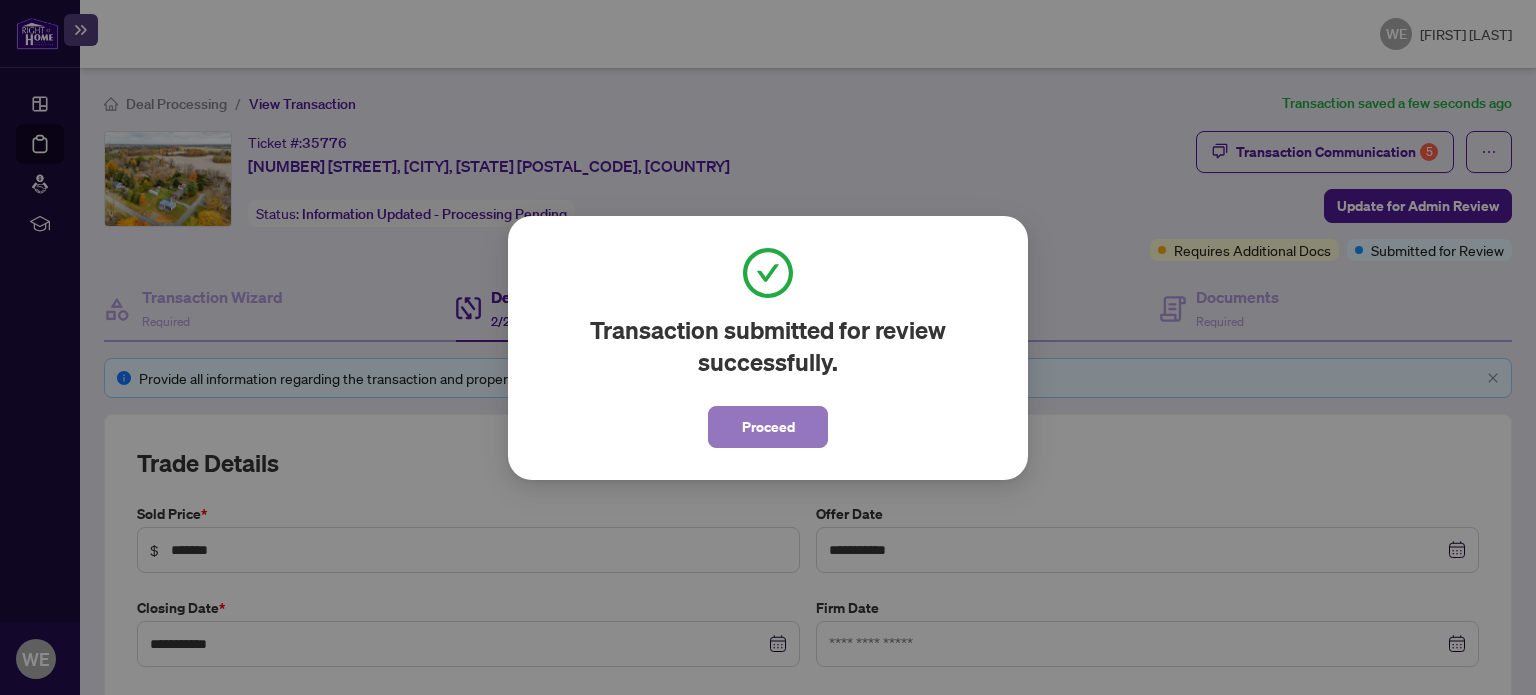 click on "Proceed" at bounding box center [768, 427] 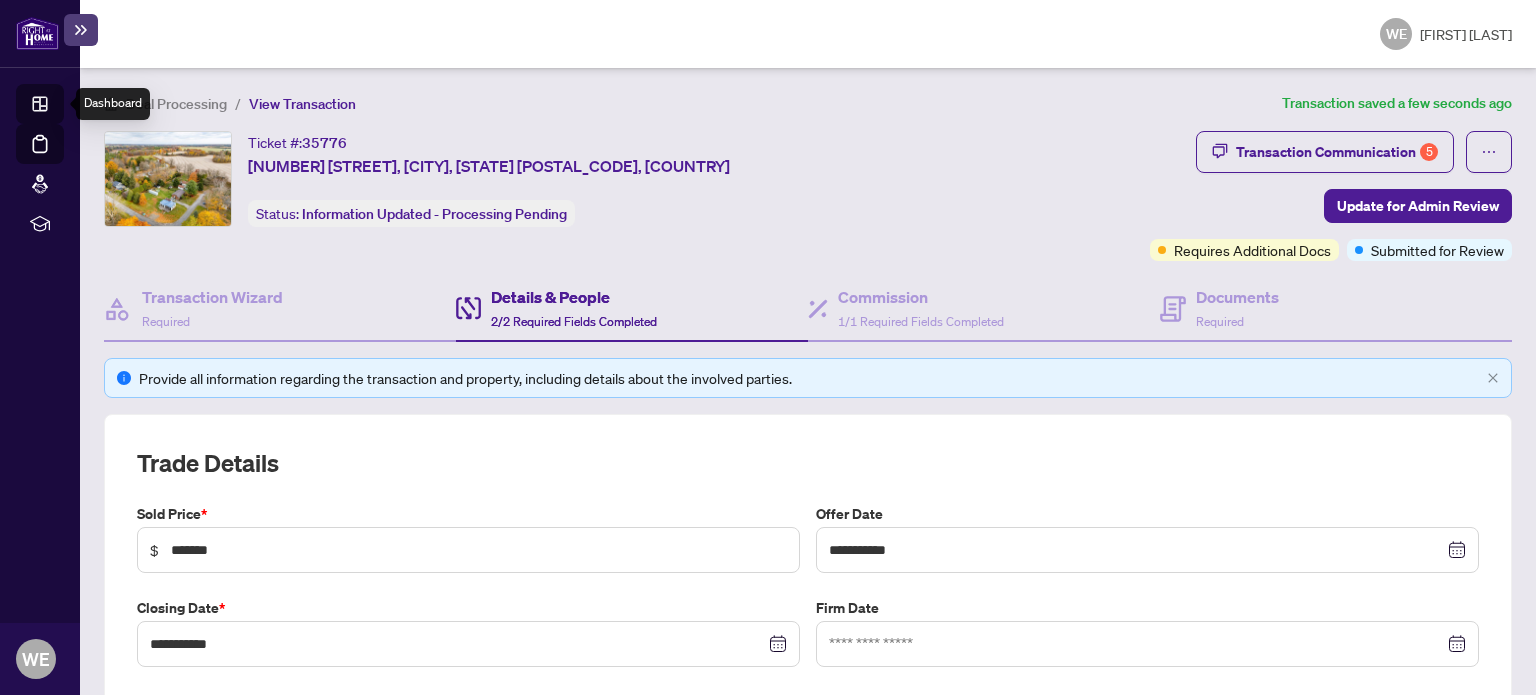 click on "Dashboard" at bounding box center (62, 107) 